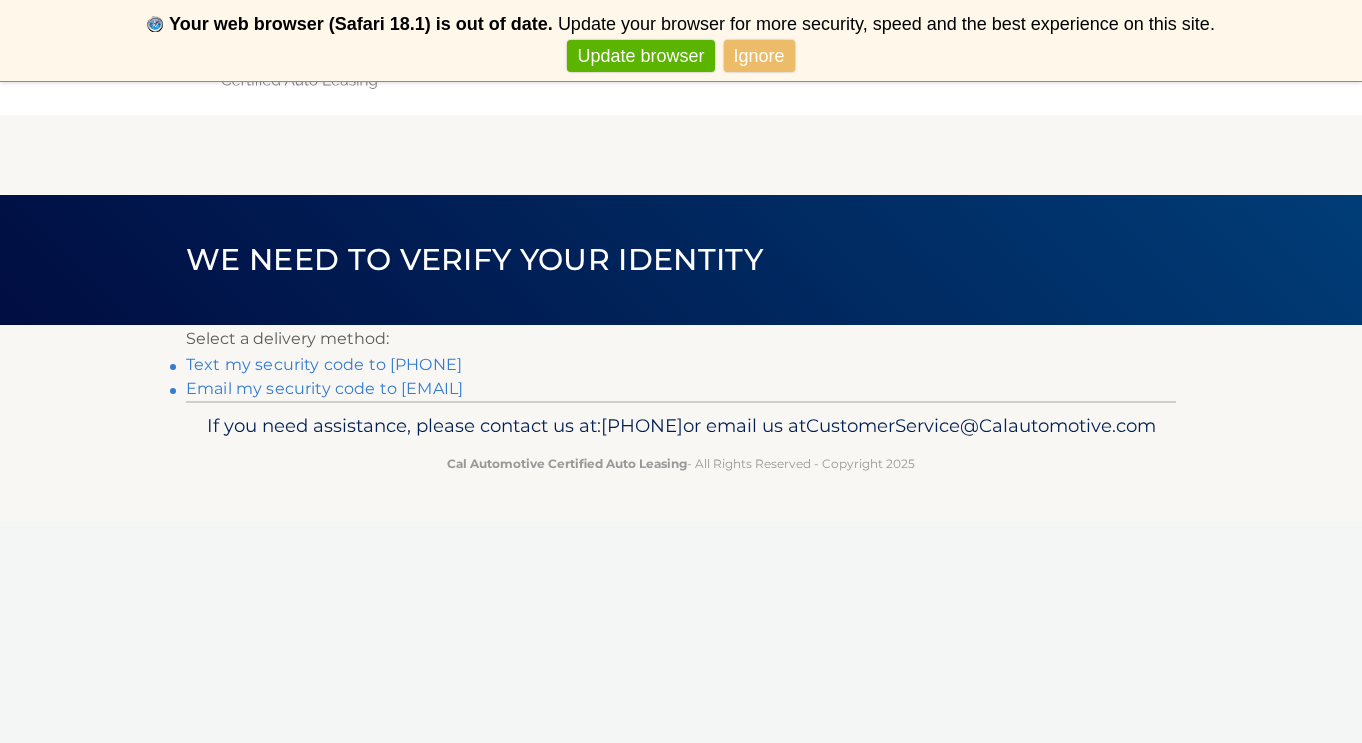 scroll, scrollTop: 0, scrollLeft: 0, axis: both 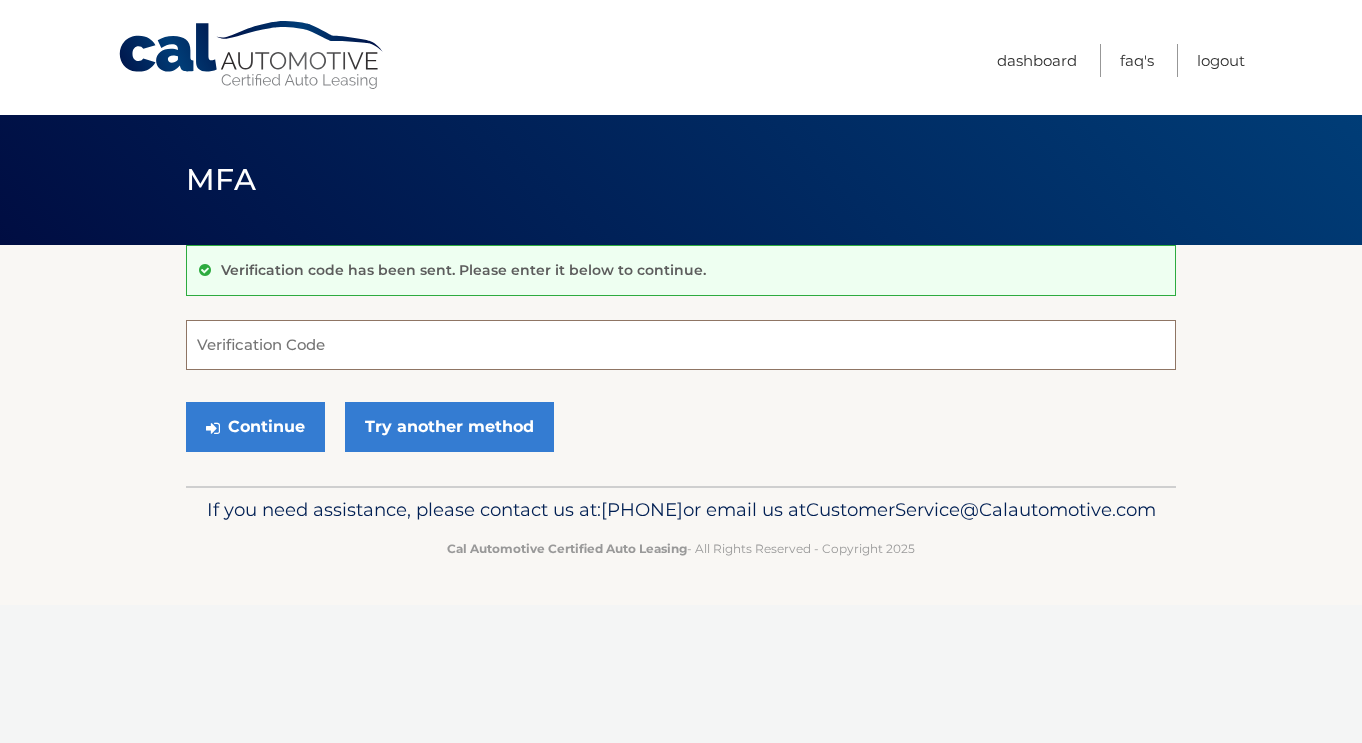 click on "Verification Code" at bounding box center [681, 345] 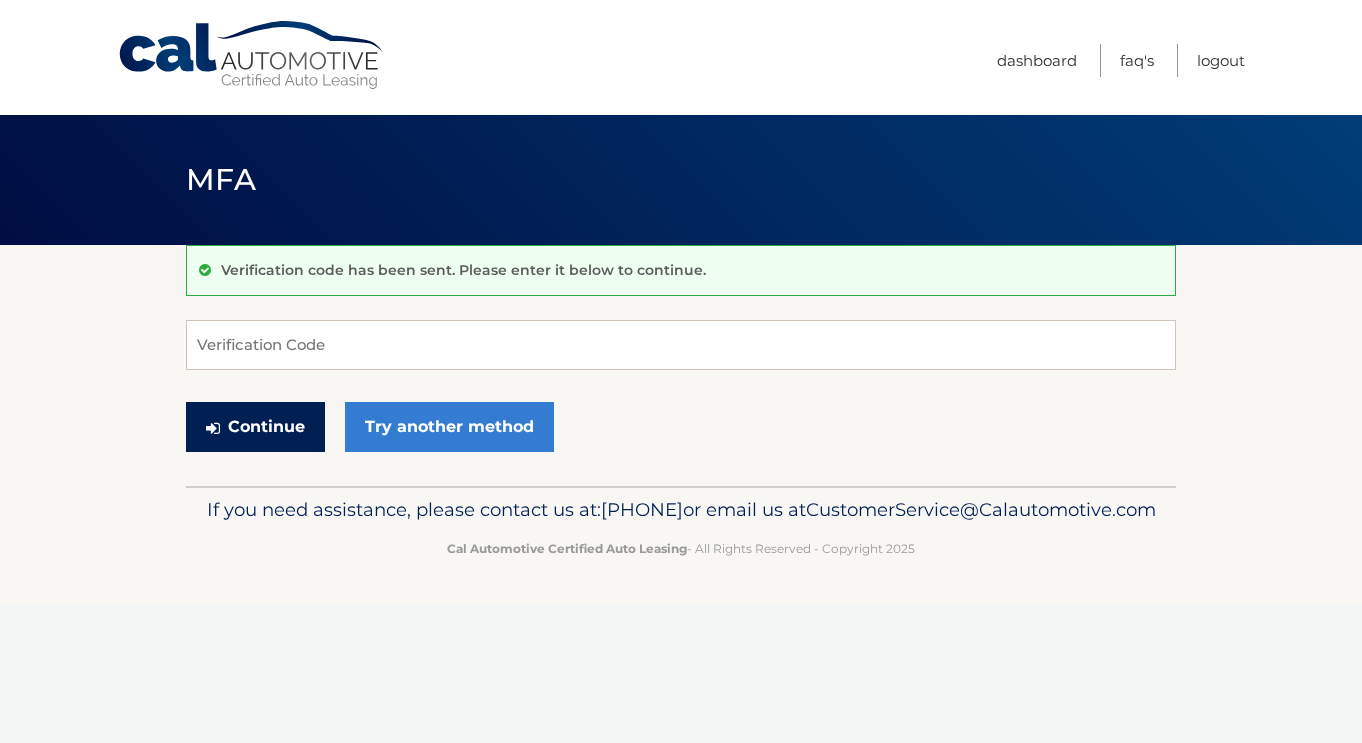 click on "Continue" at bounding box center (255, 427) 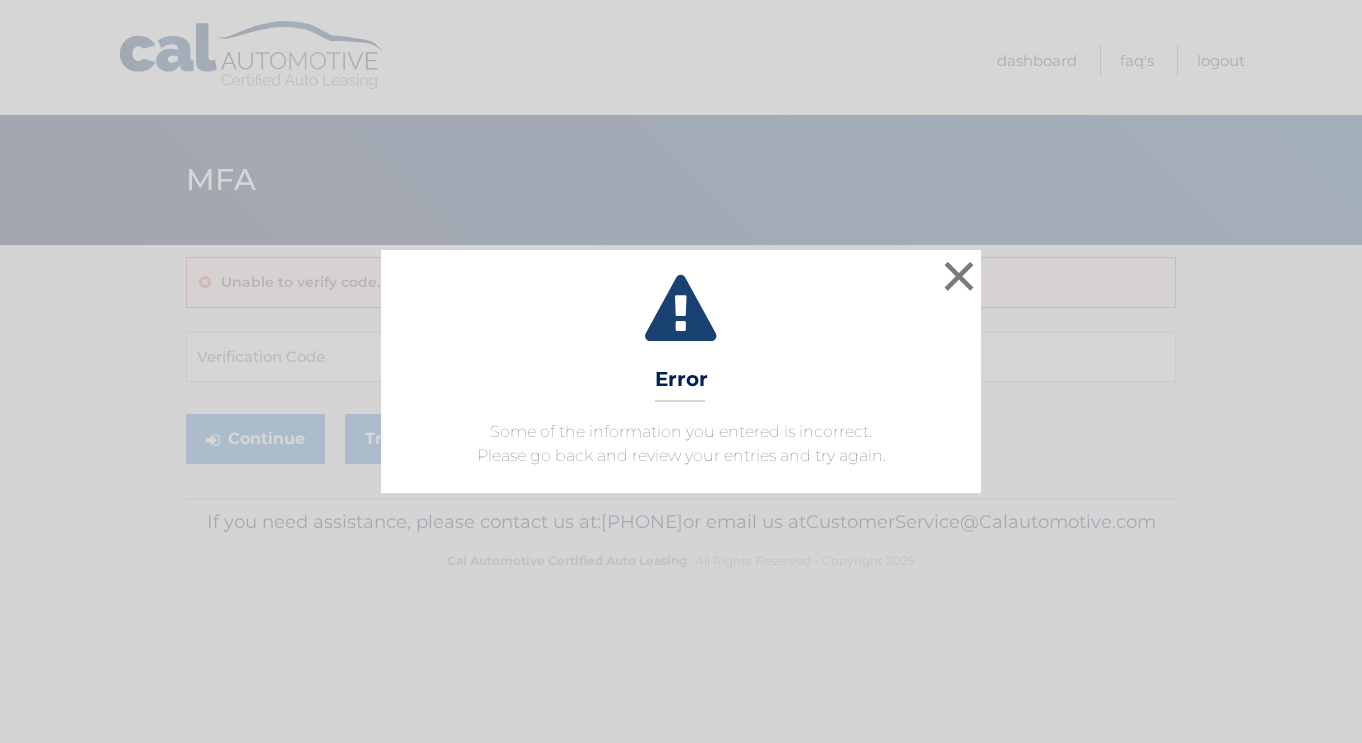 scroll, scrollTop: 0, scrollLeft: 0, axis: both 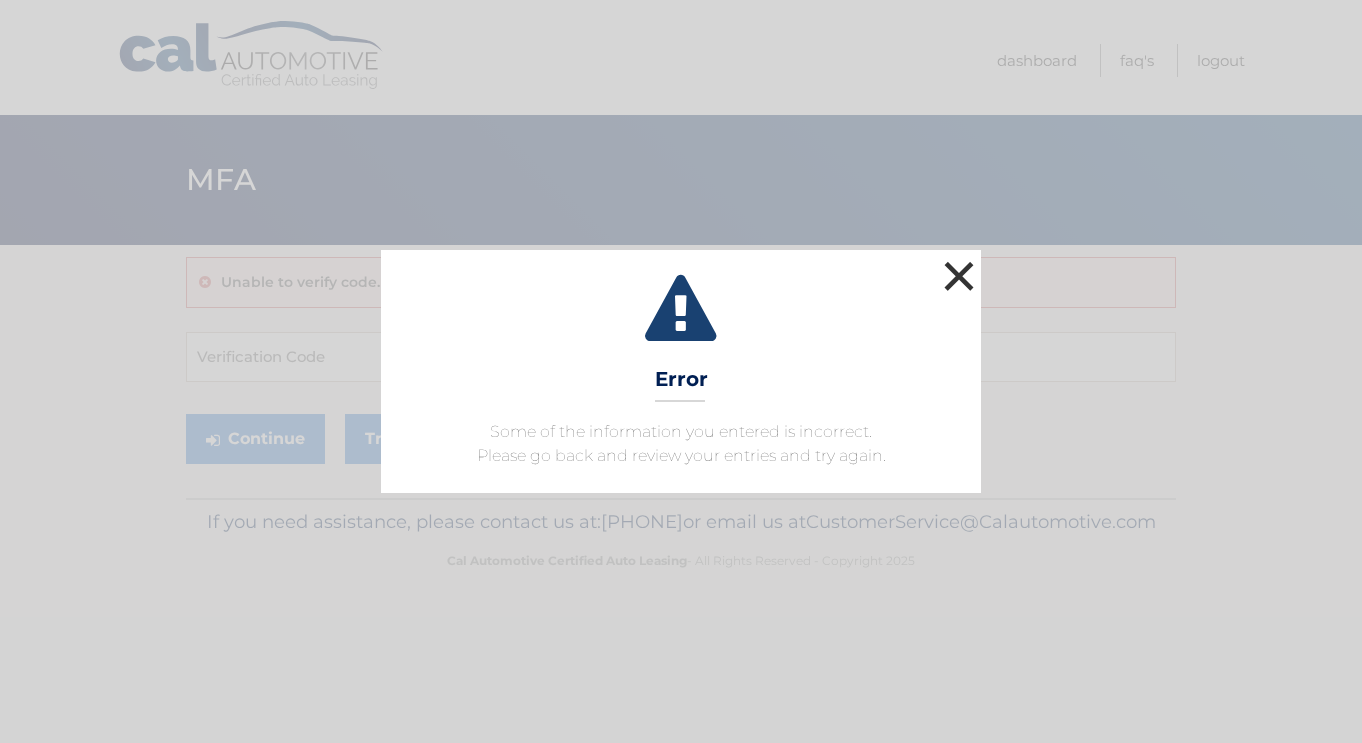 click on "×" at bounding box center (959, 276) 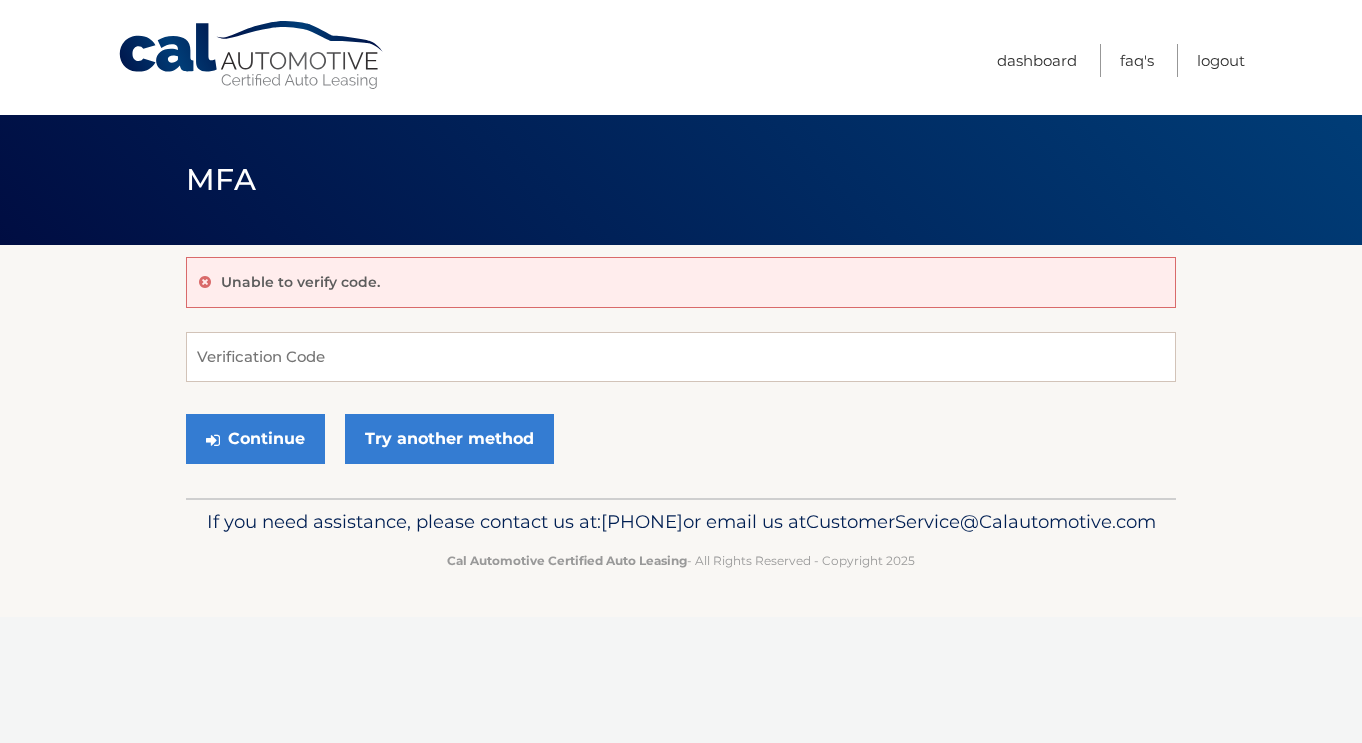 scroll, scrollTop: 0, scrollLeft: 0, axis: both 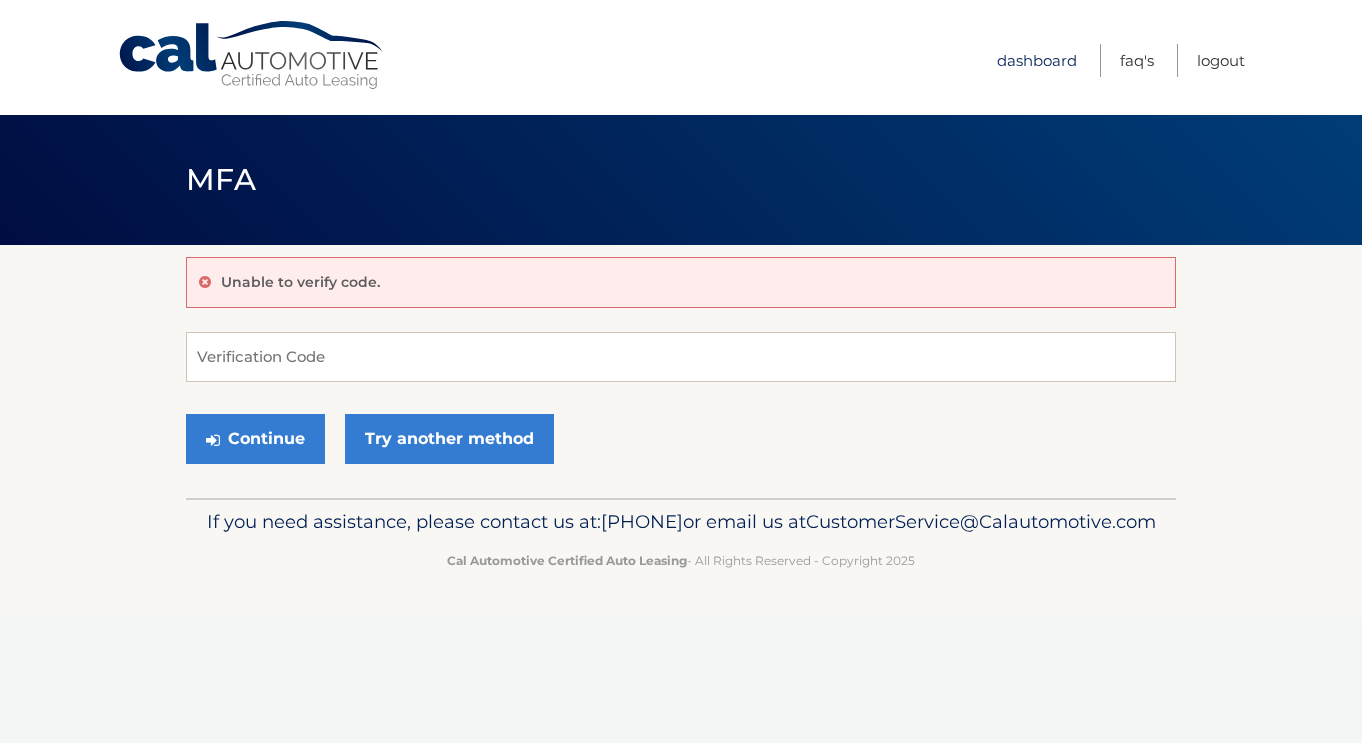 click on "Dashboard" at bounding box center [1037, 60] 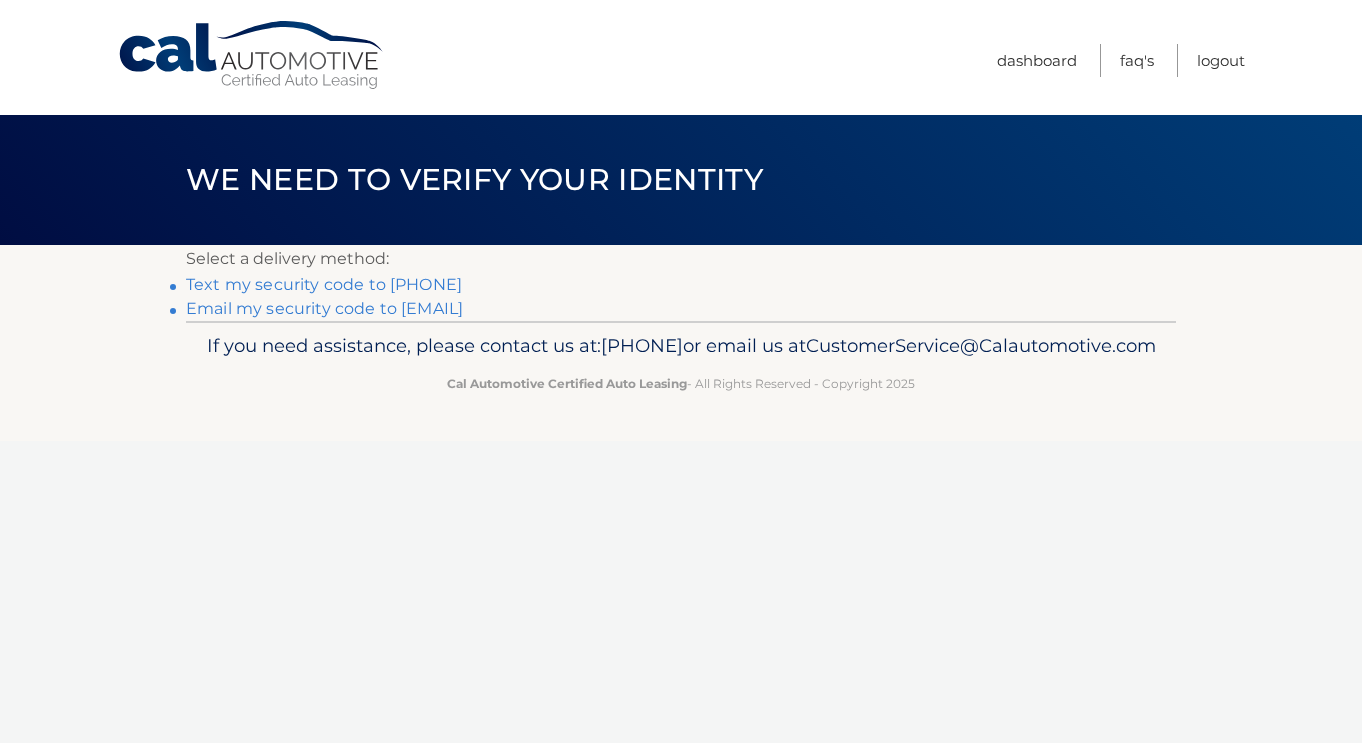 scroll, scrollTop: 0, scrollLeft: 0, axis: both 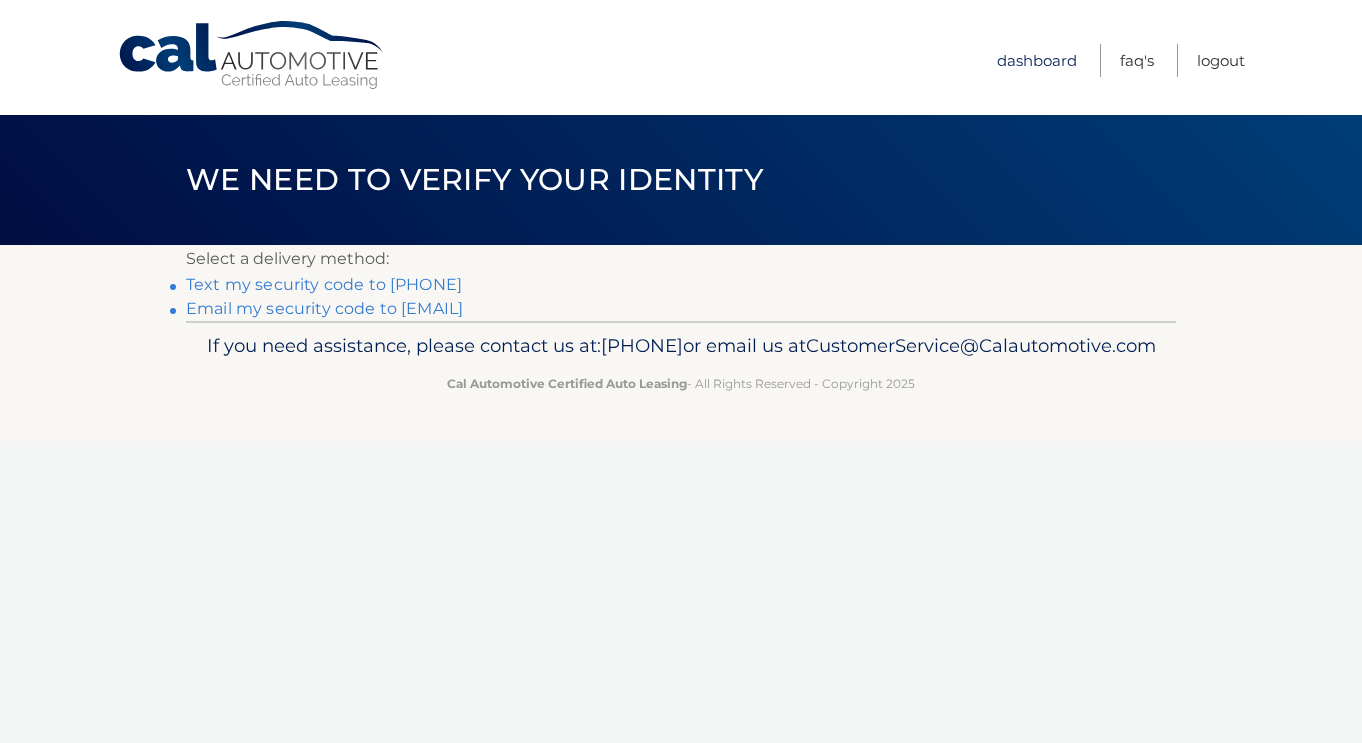 click on "Dashboard" at bounding box center [1037, 60] 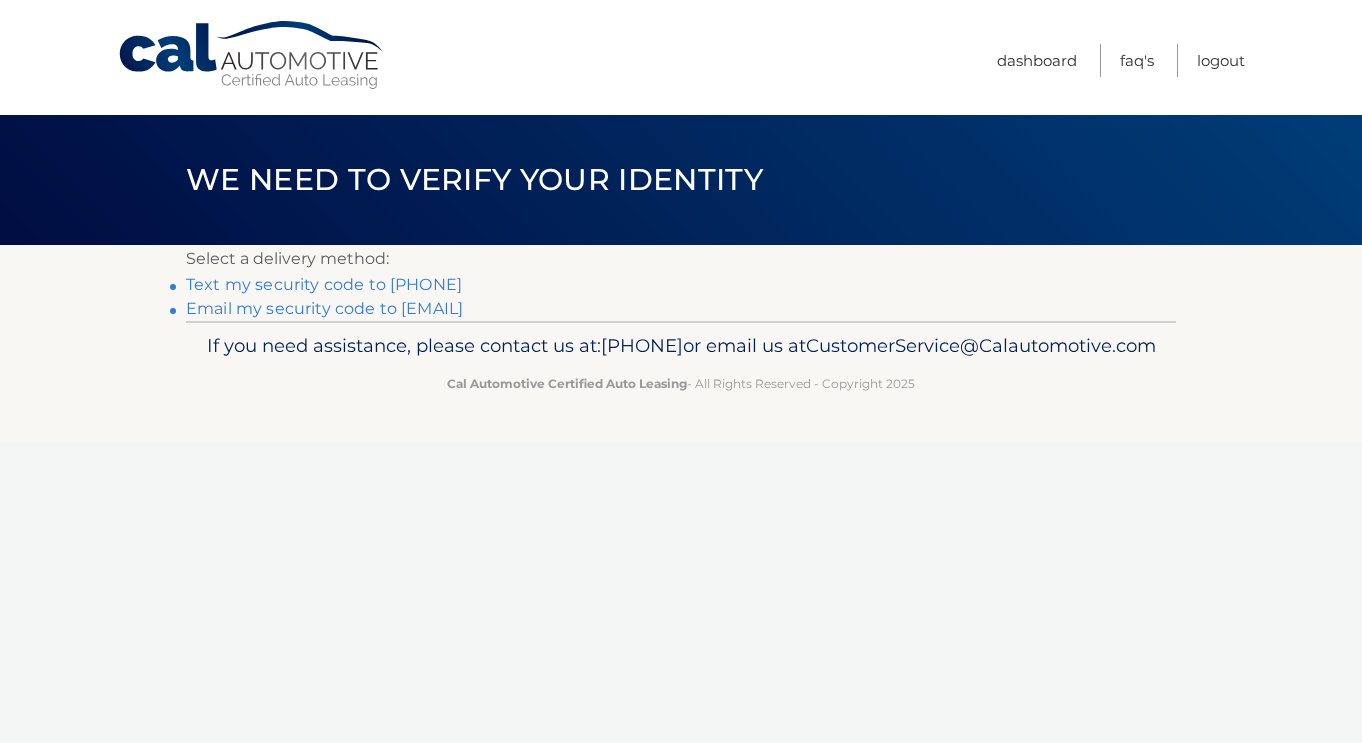 scroll, scrollTop: 0, scrollLeft: 0, axis: both 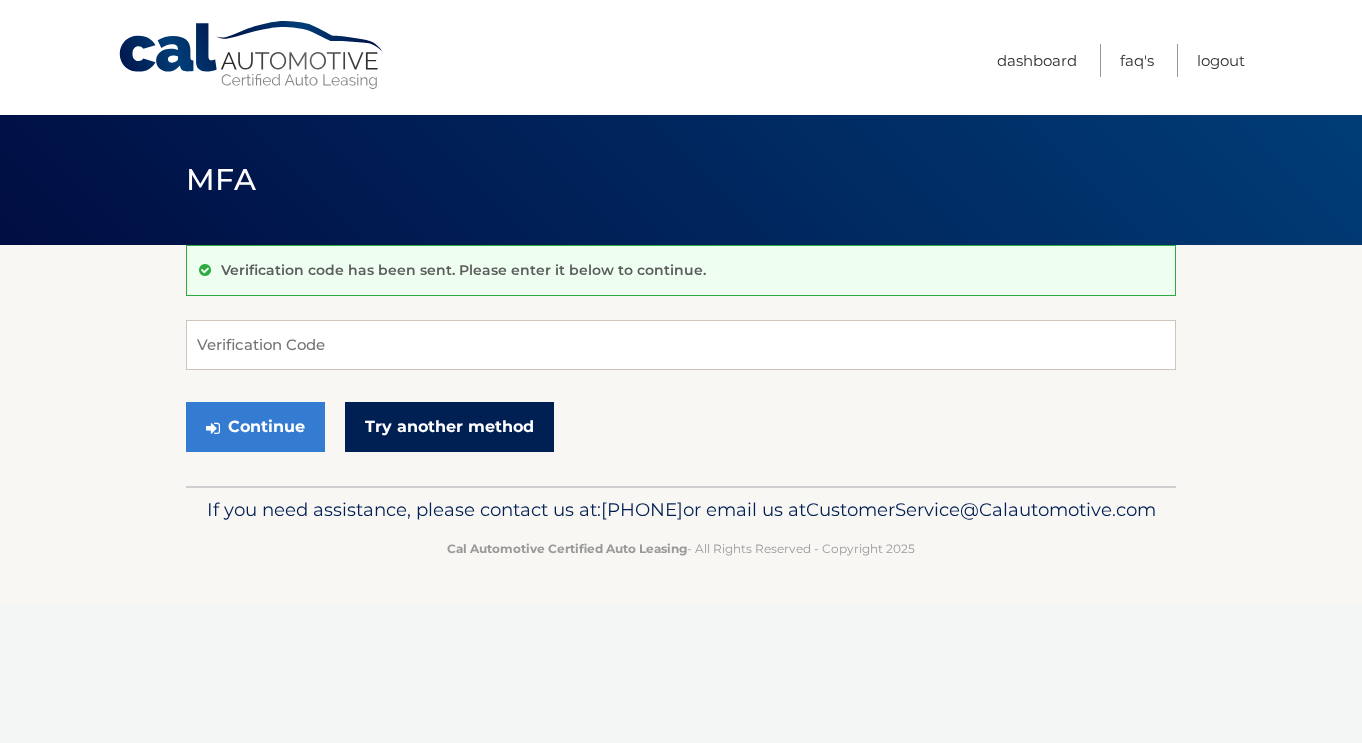 click on "Try another method" at bounding box center (449, 427) 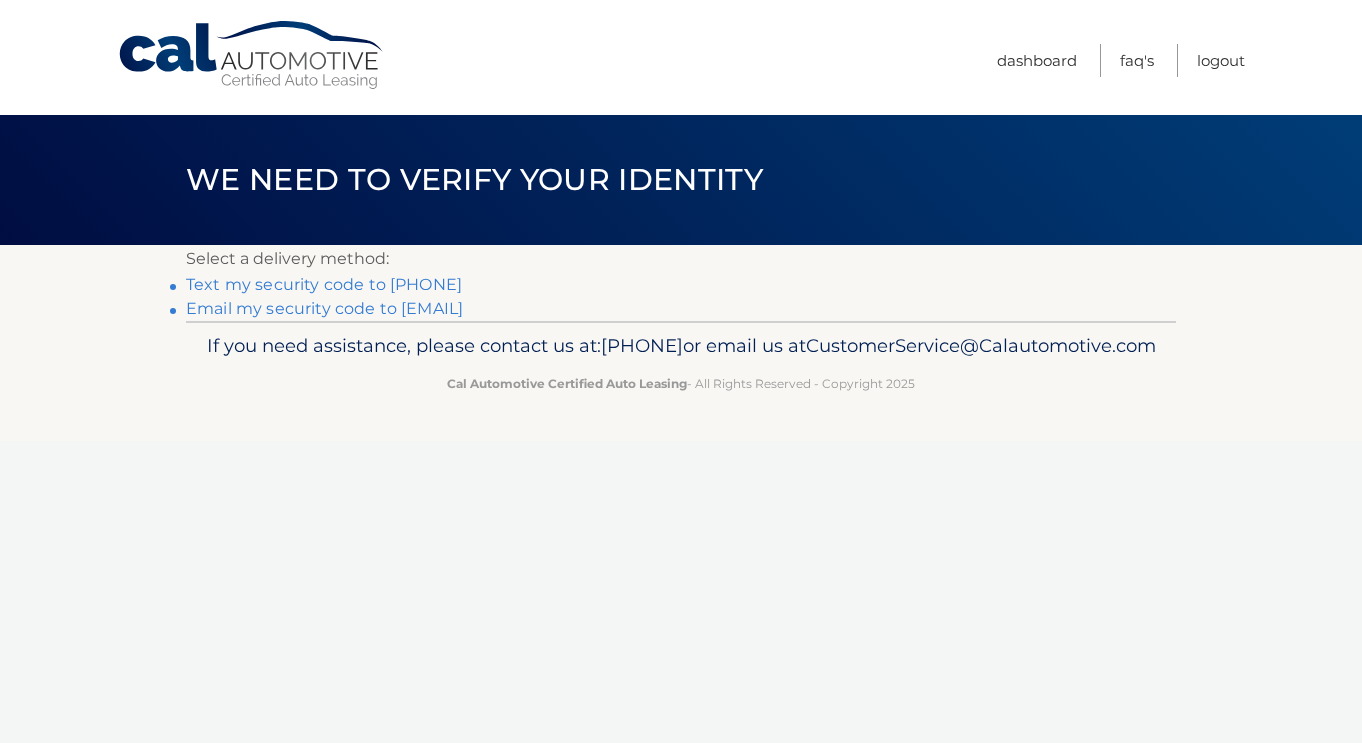 scroll, scrollTop: 0, scrollLeft: 0, axis: both 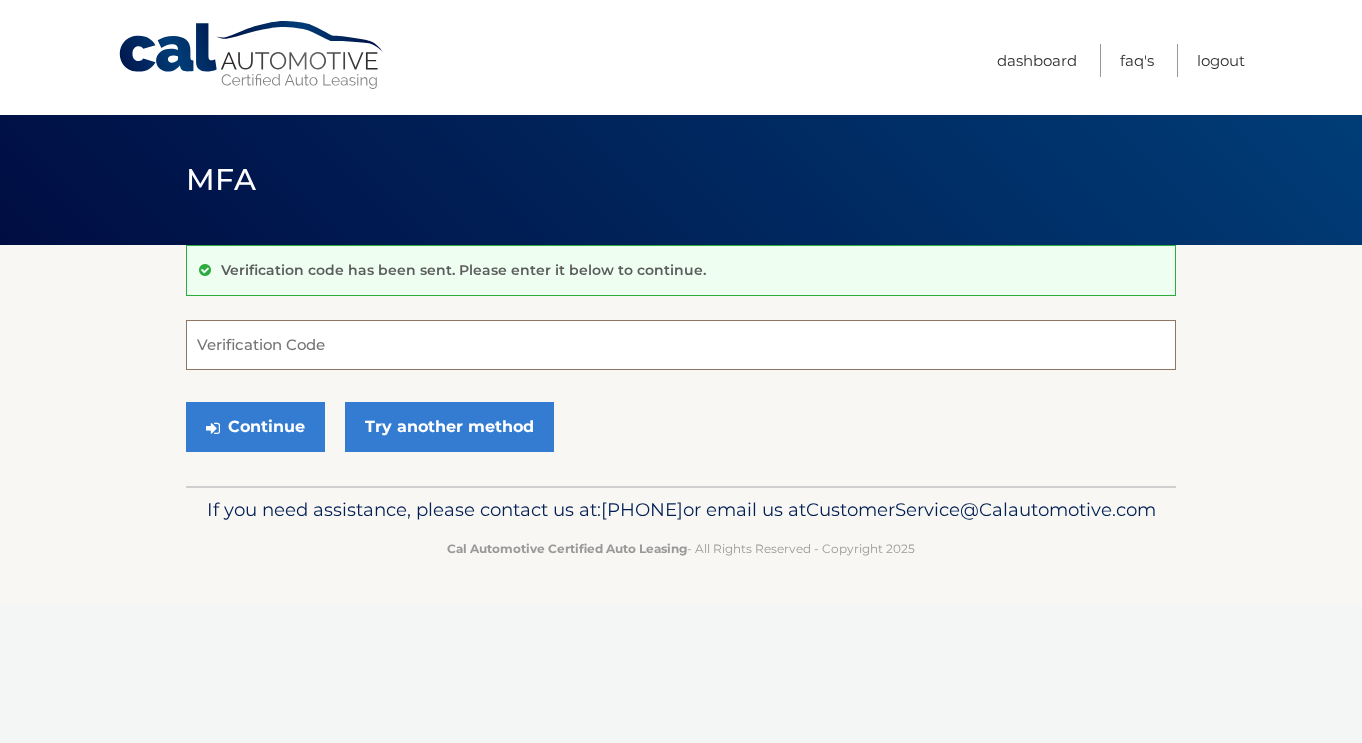 click on "Verification Code" at bounding box center (681, 345) 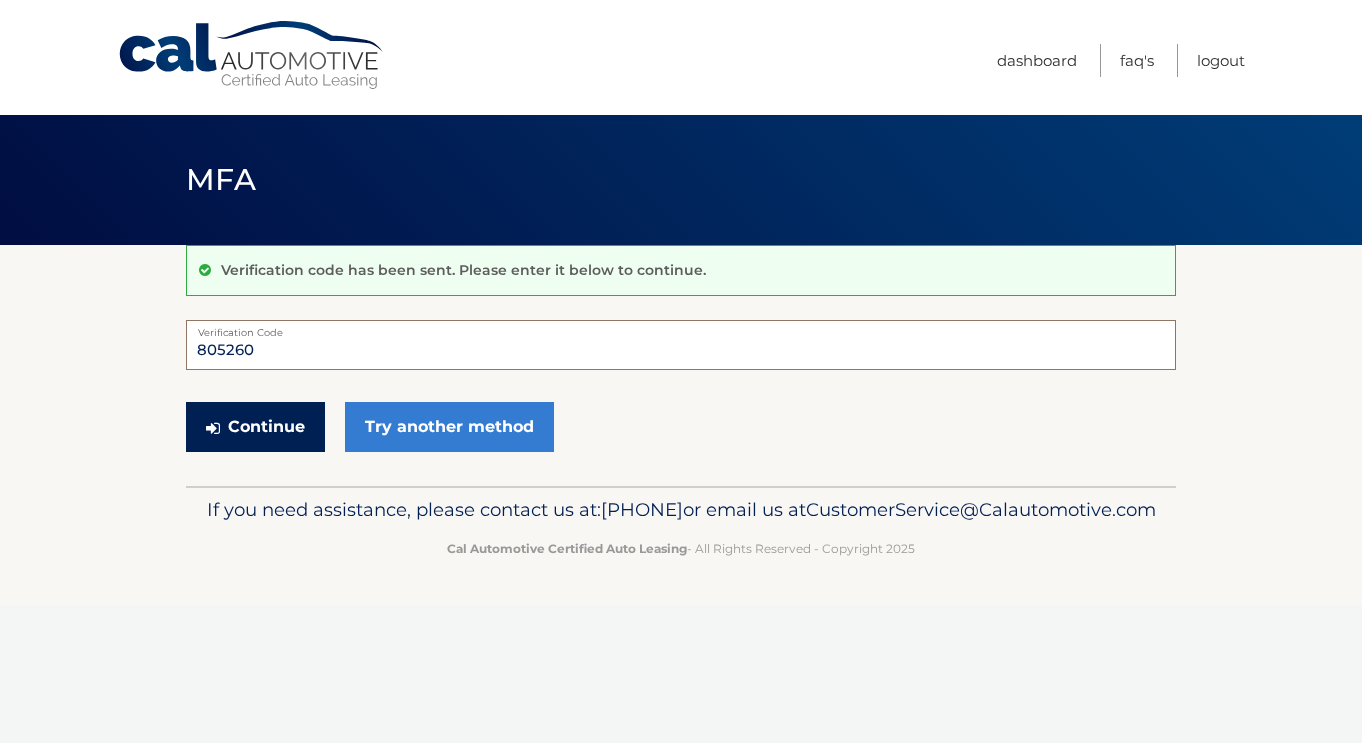 type on "[PHONE]" 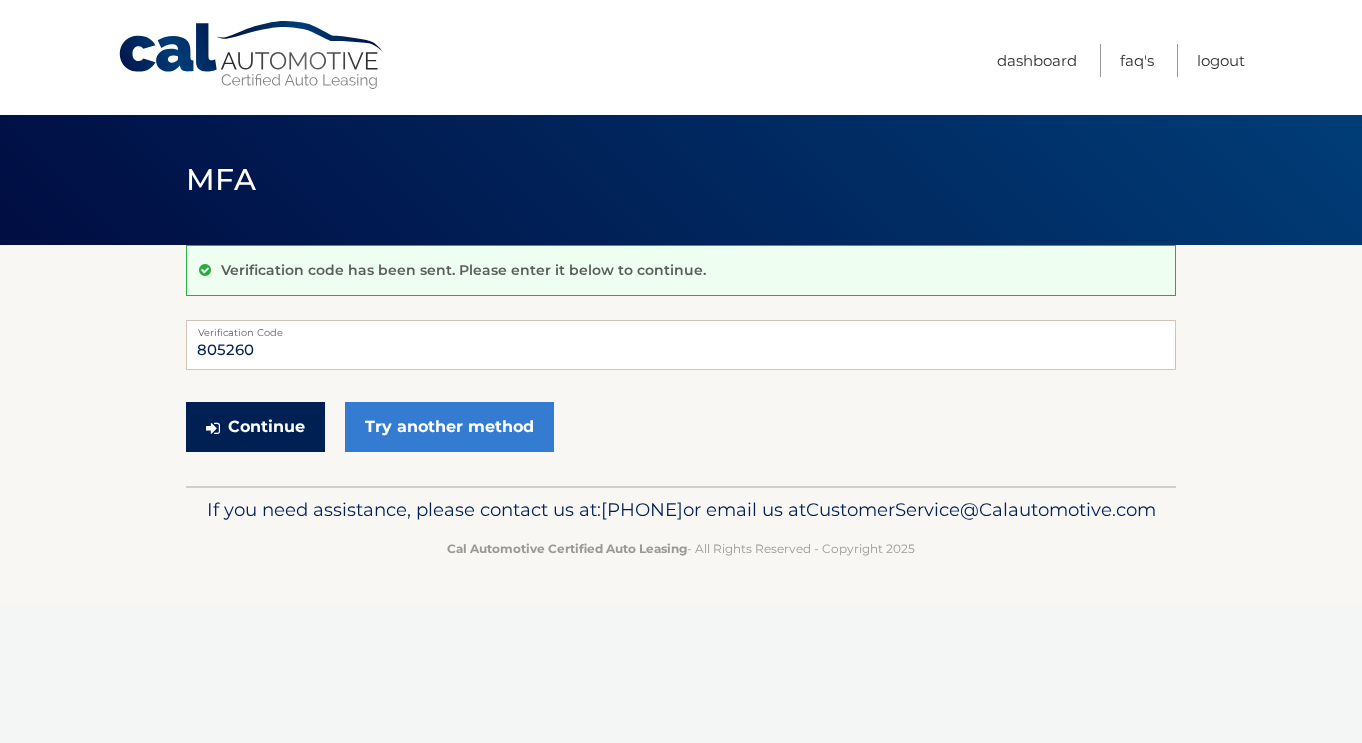 click on "Continue" at bounding box center (255, 427) 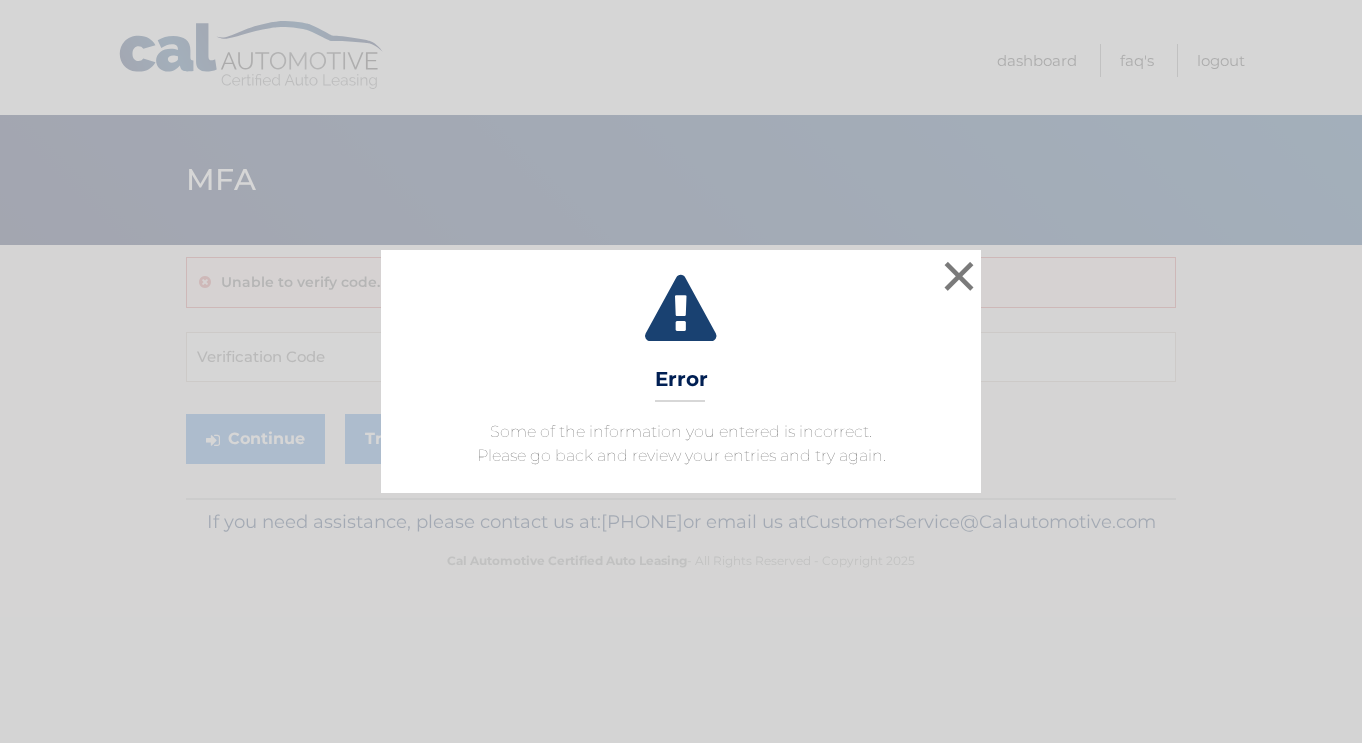 scroll, scrollTop: 0, scrollLeft: 0, axis: both 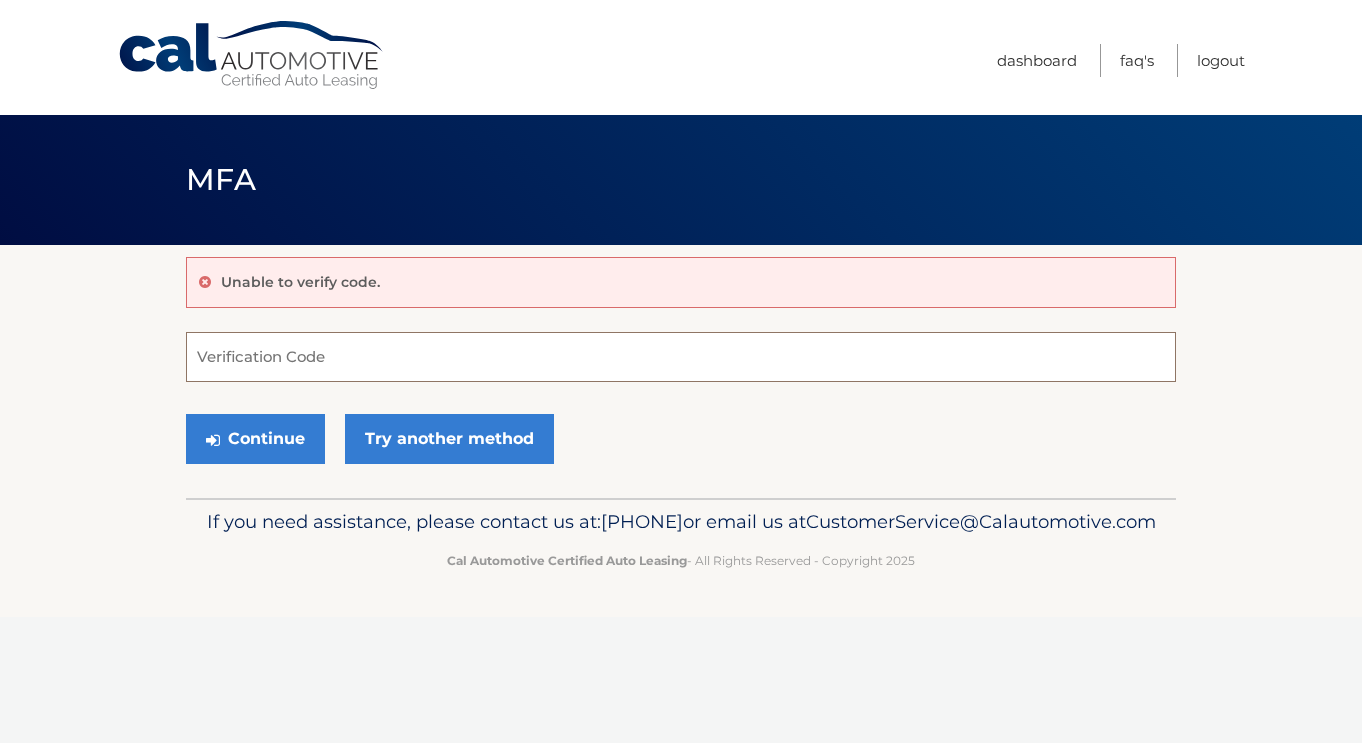 click on "Verification Code" at bounding box center [681, 357] 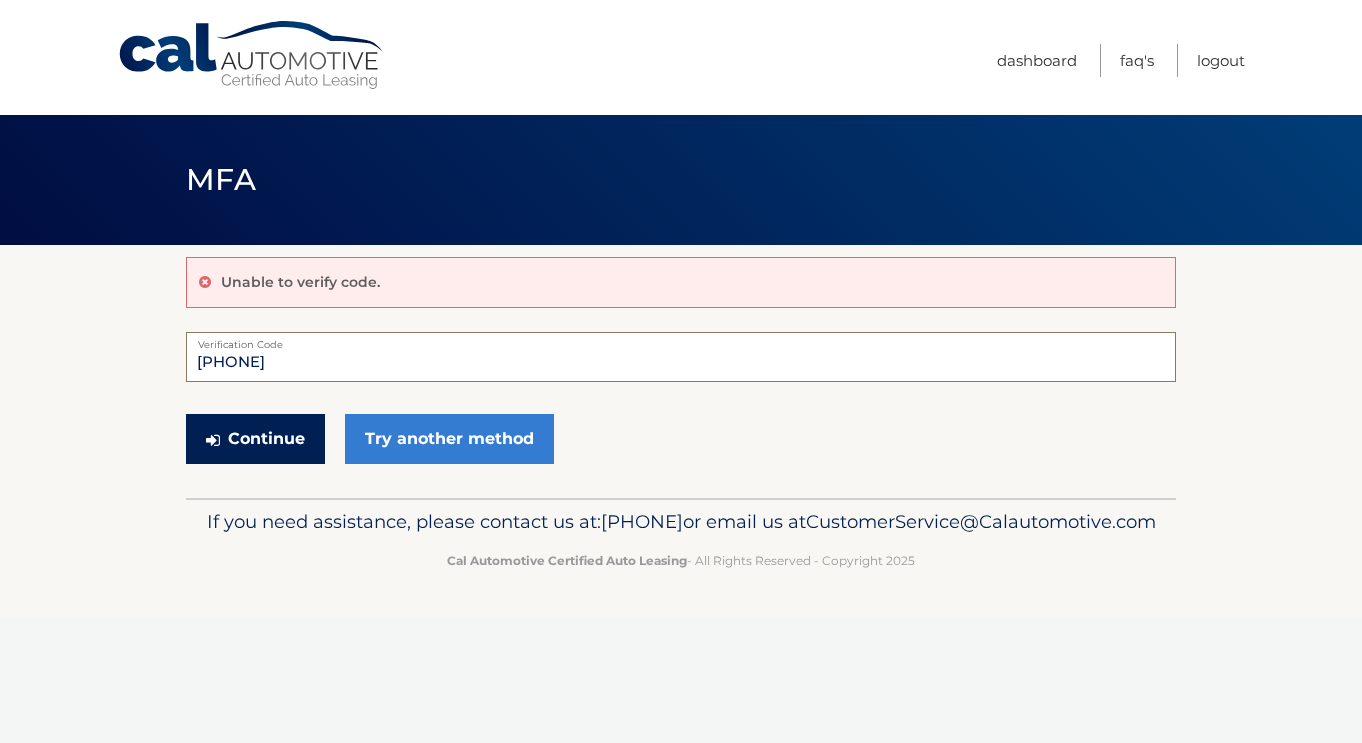 type on "[PHONE]" 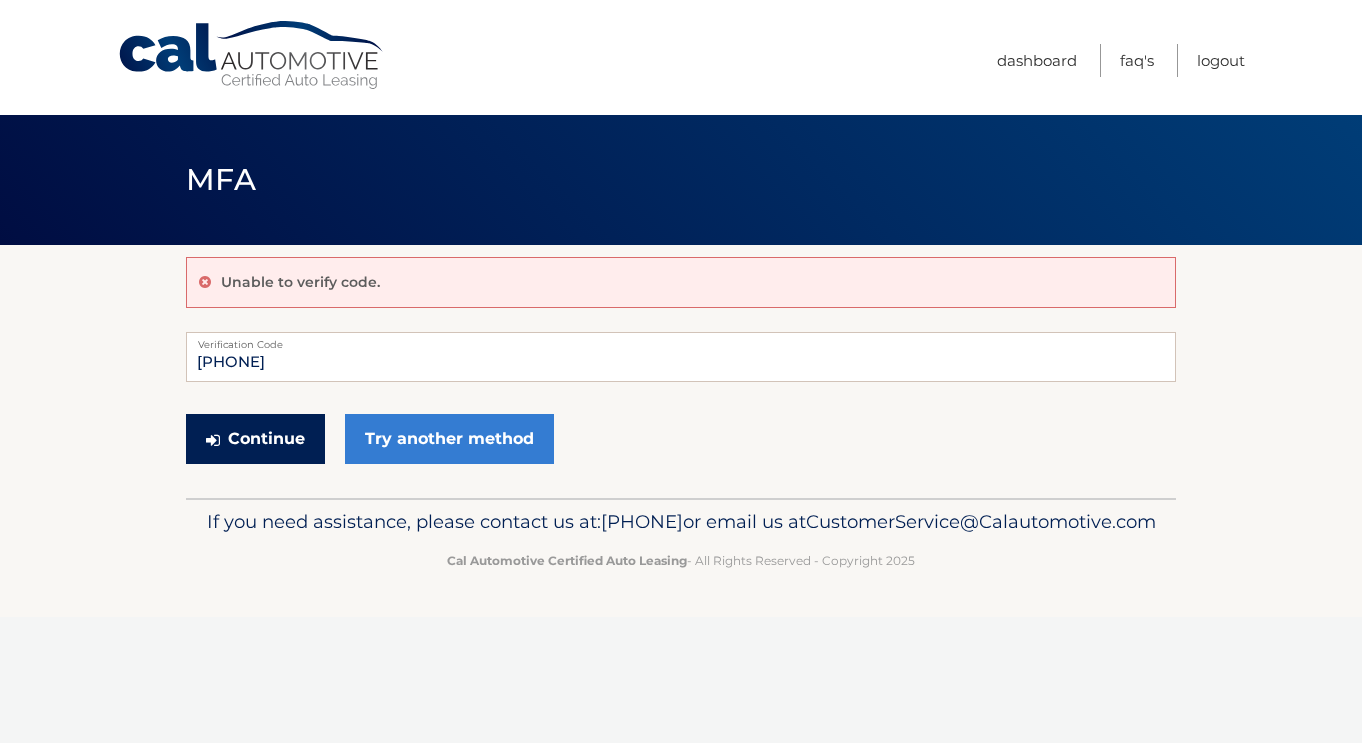 click on "Continue" at bounding box center (255, 439) 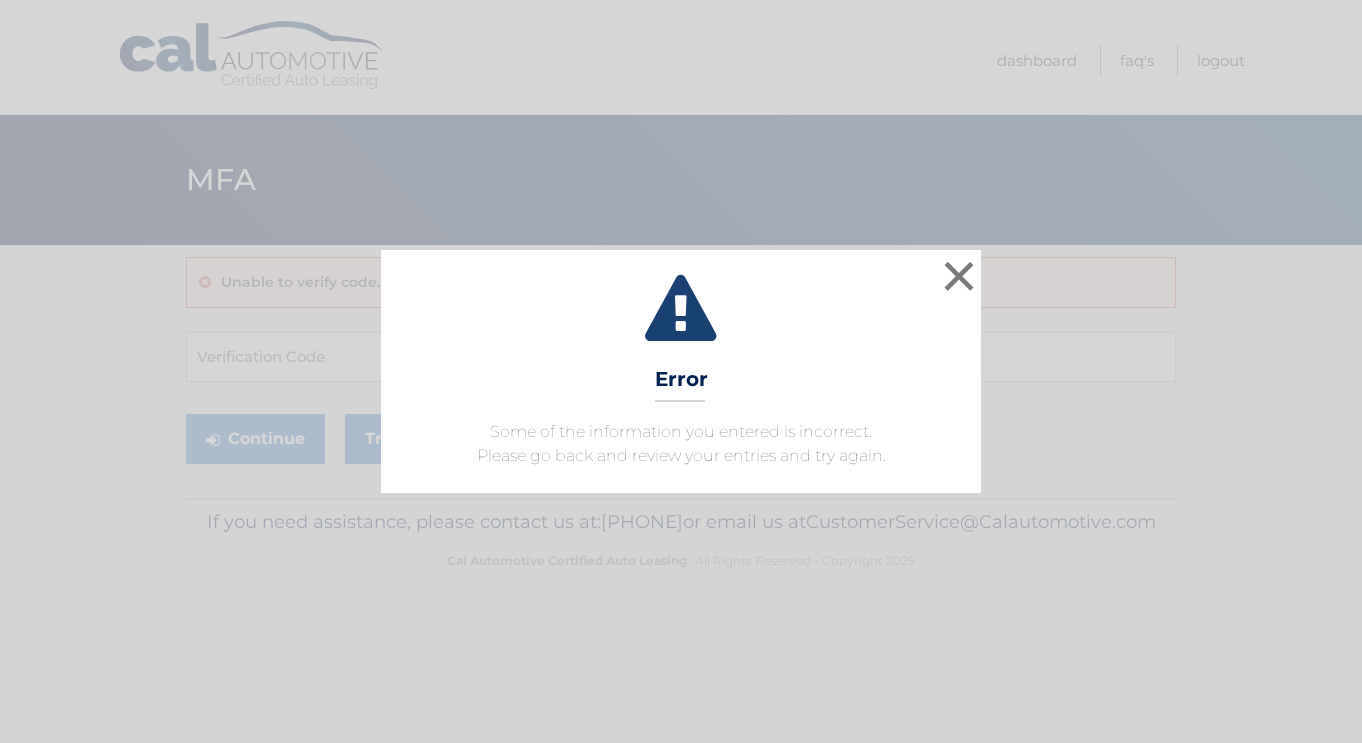 scroll, scrollTop: 0, scrollLeft: 0, axis: both 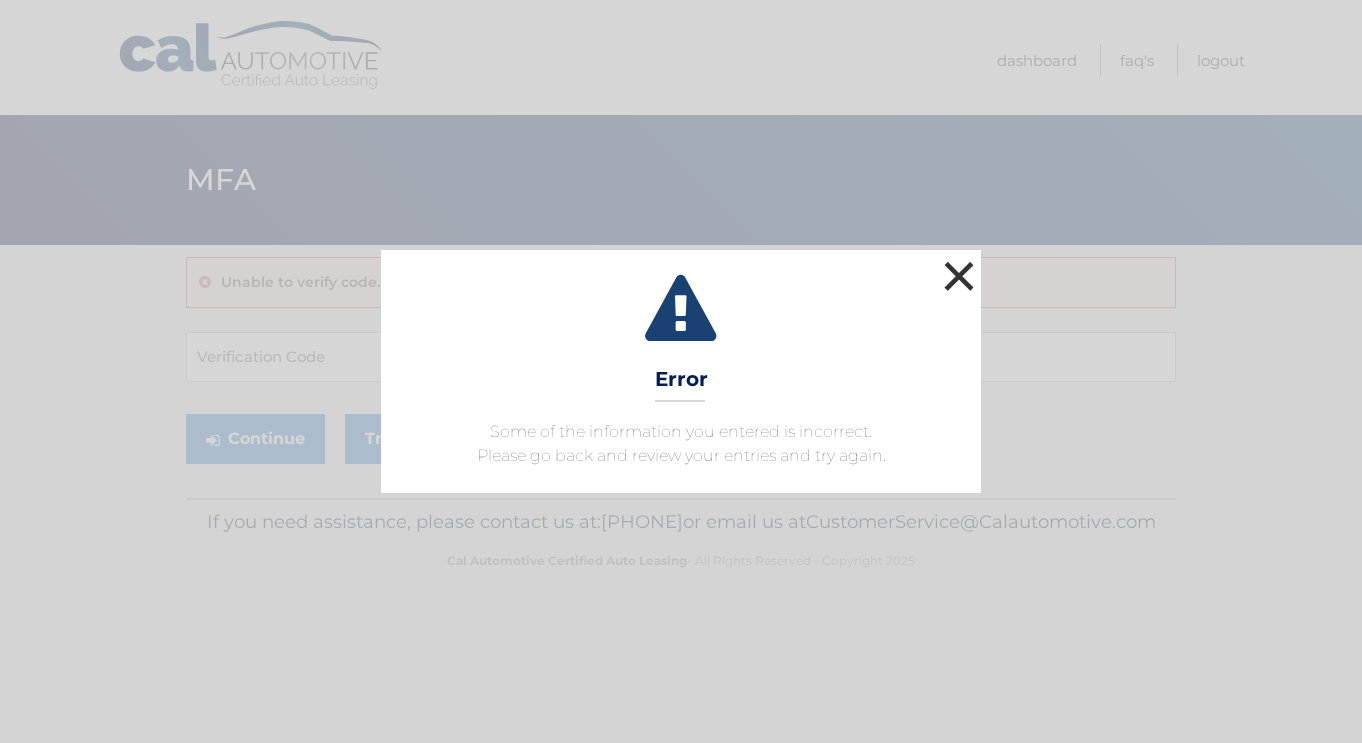 click on "×" at bounding box center (959, 276) 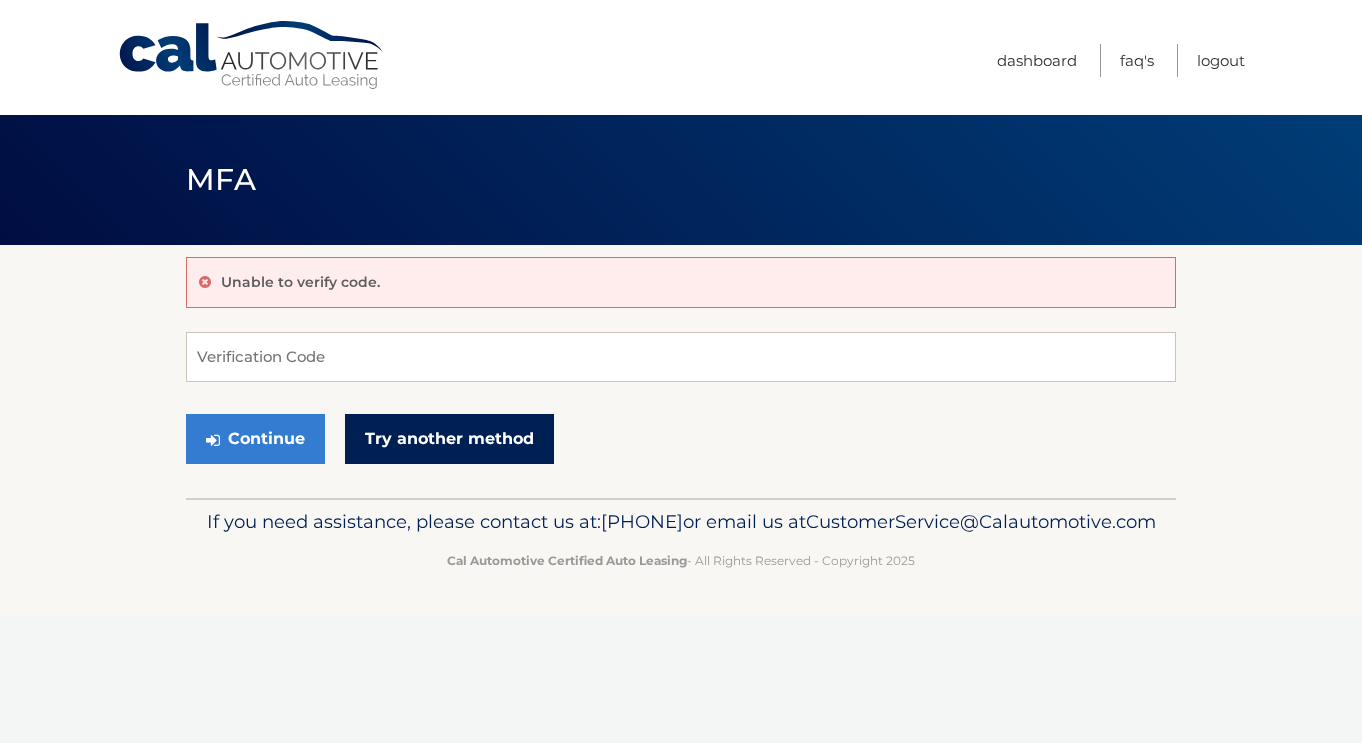 scroll, scrollTop: 0, scrollLeft: 0, axis: both 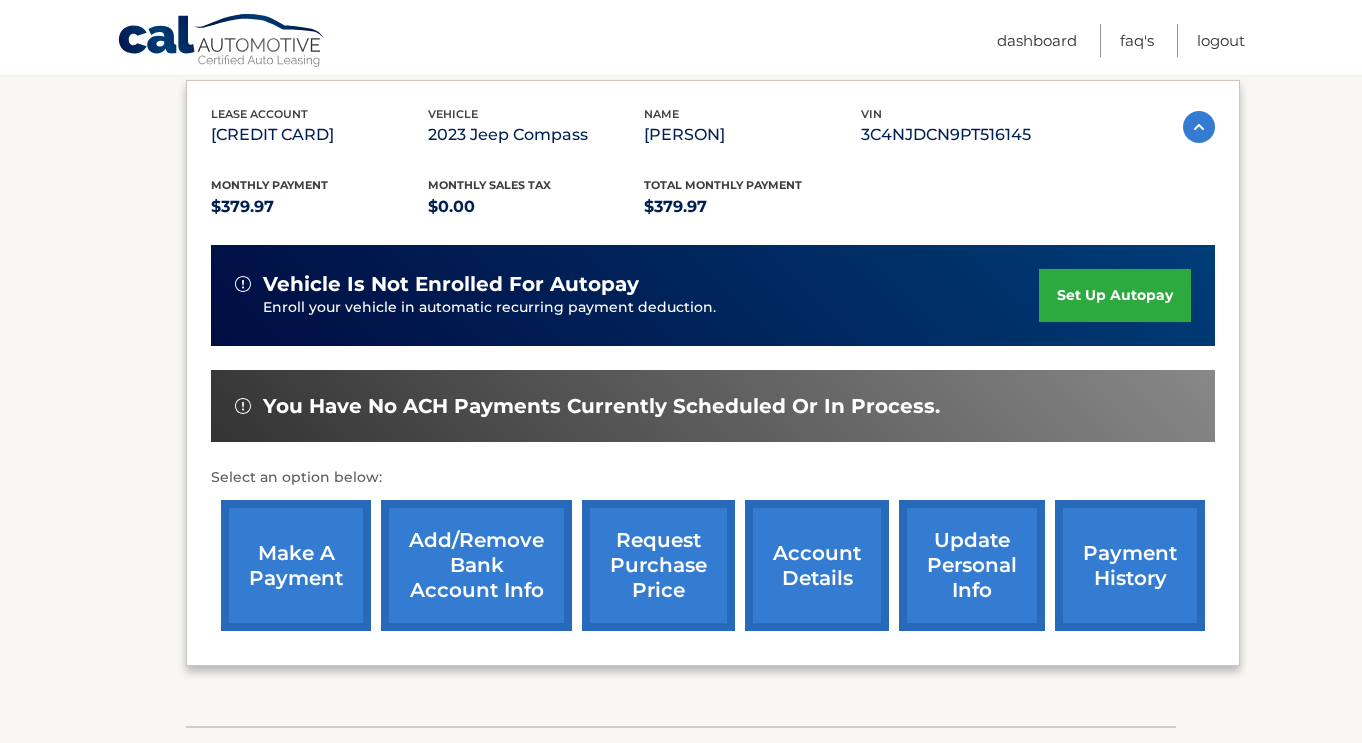 click on "payment history" at bounding box center [1130, 565] 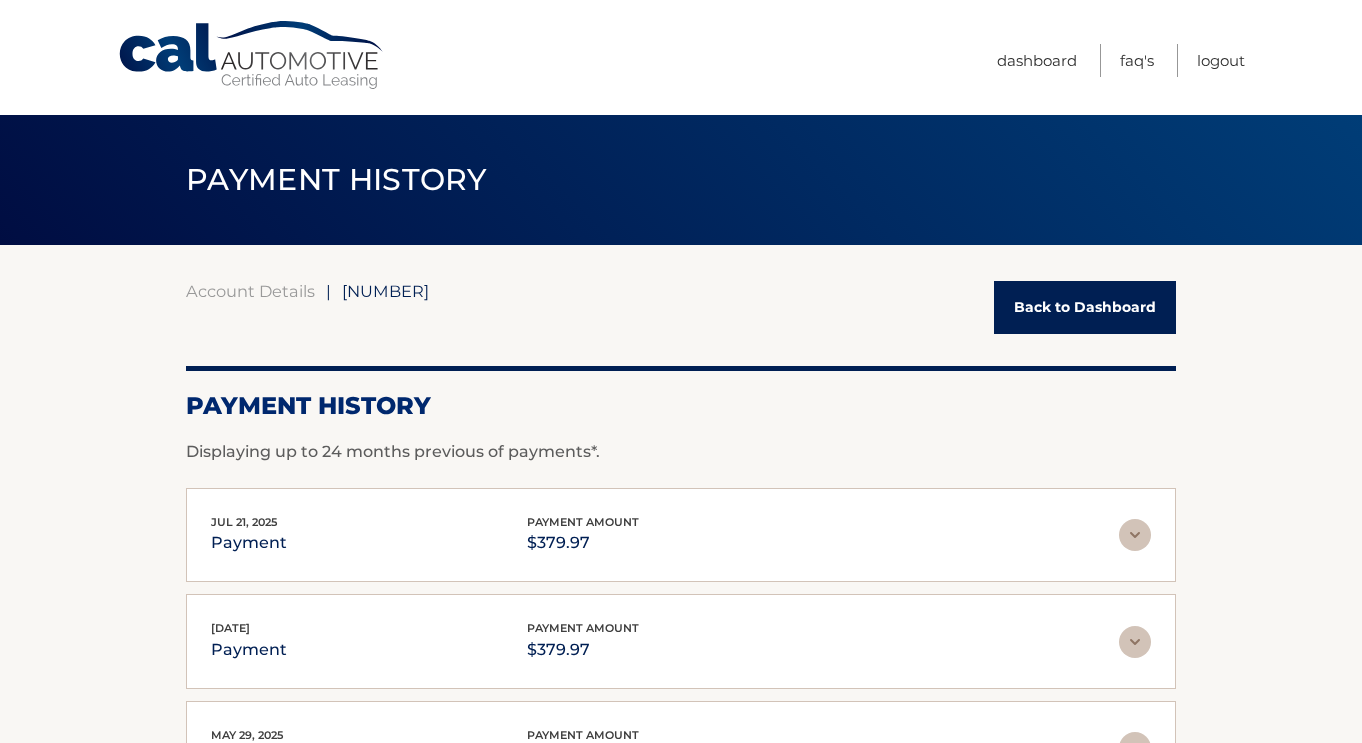 scroll, scrollTop: 0, scrollLeft: 0, axis: both 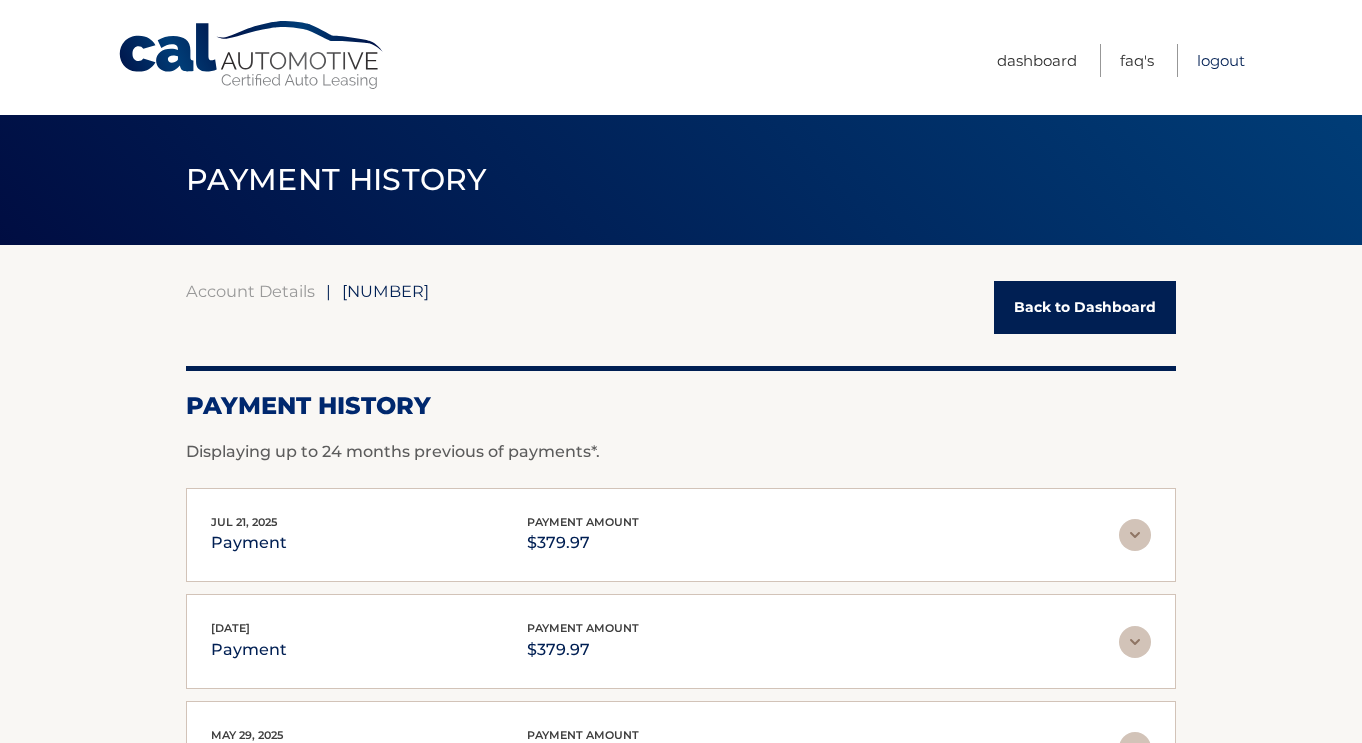 click on "Logout" at bounding box center (1221, 60) 